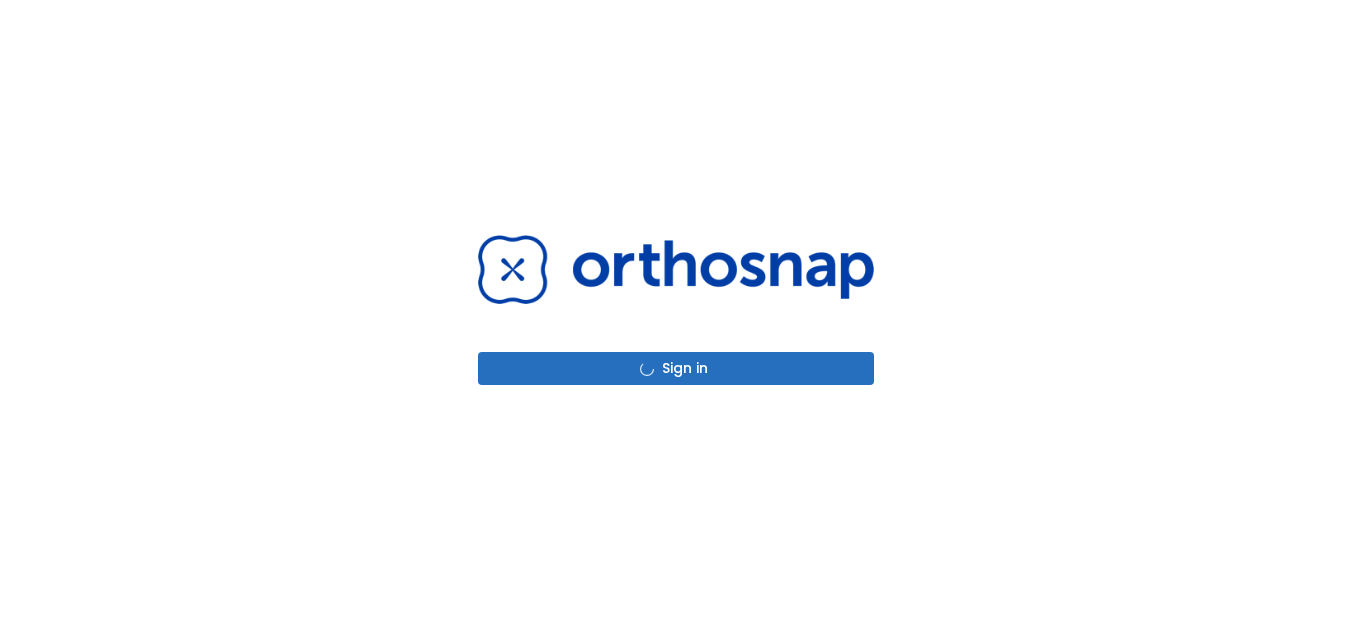 scroll, scrollTop: 0, scrollLeft: 0, axis: both 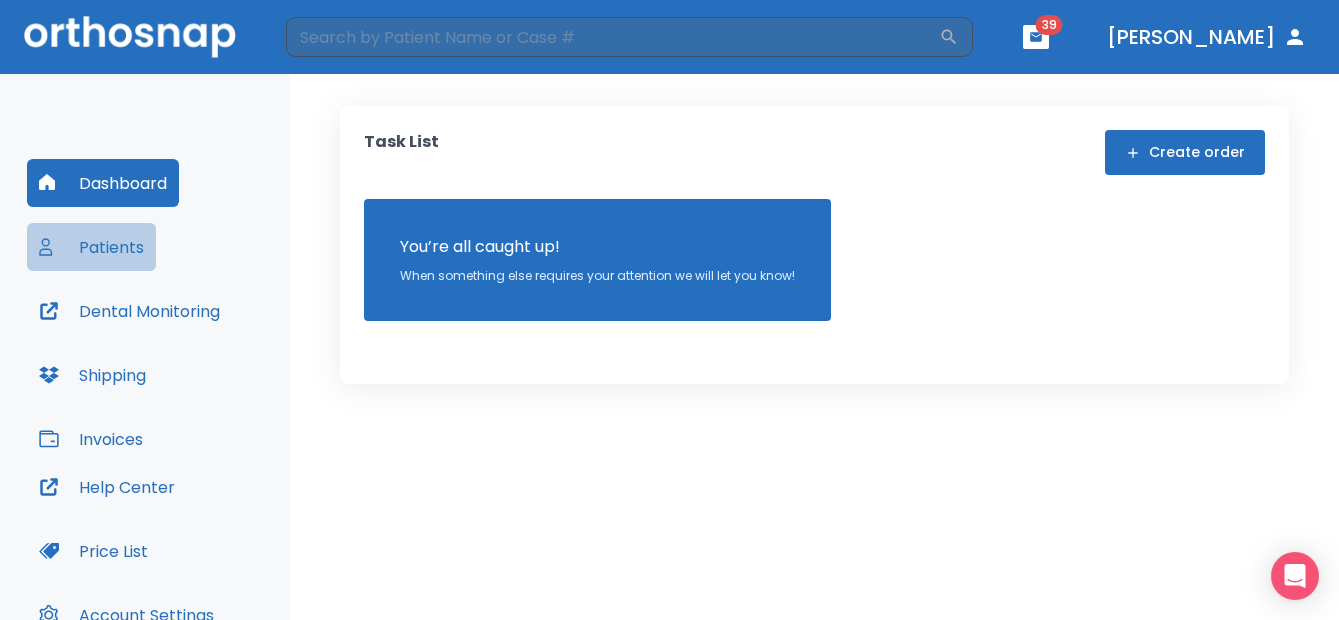 click on "Patients" at bounding box center [91, 247] 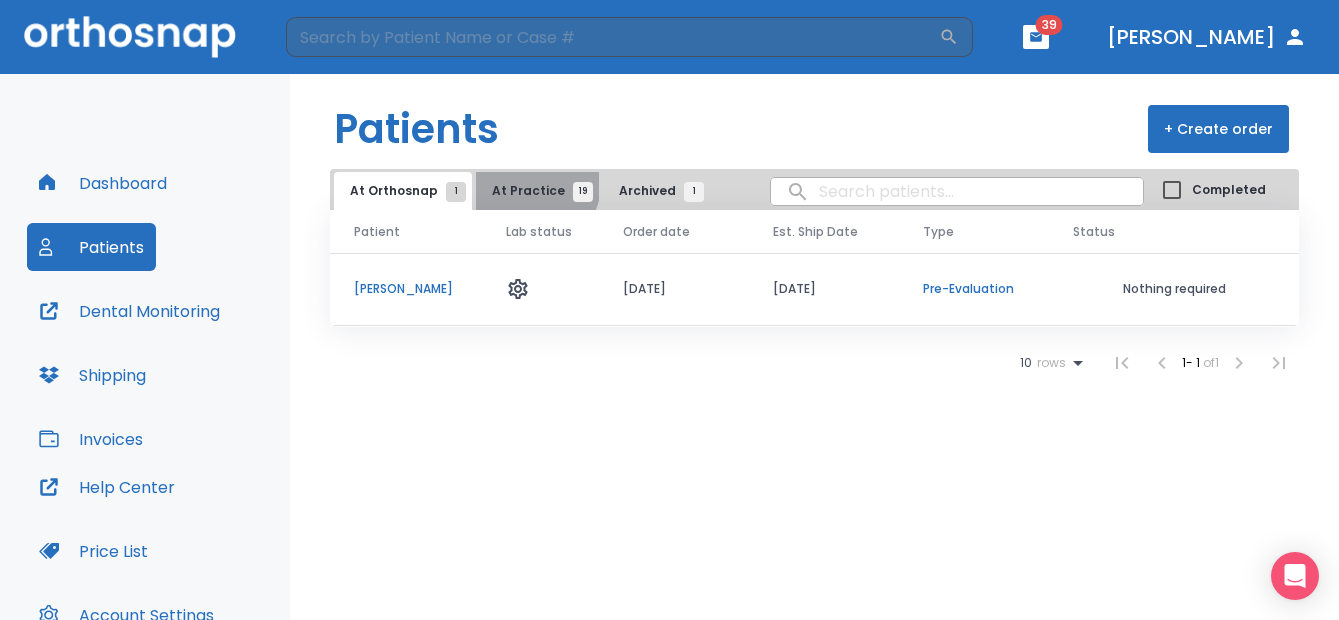 click on "At Practice 19" at bounding box center [537, 191] 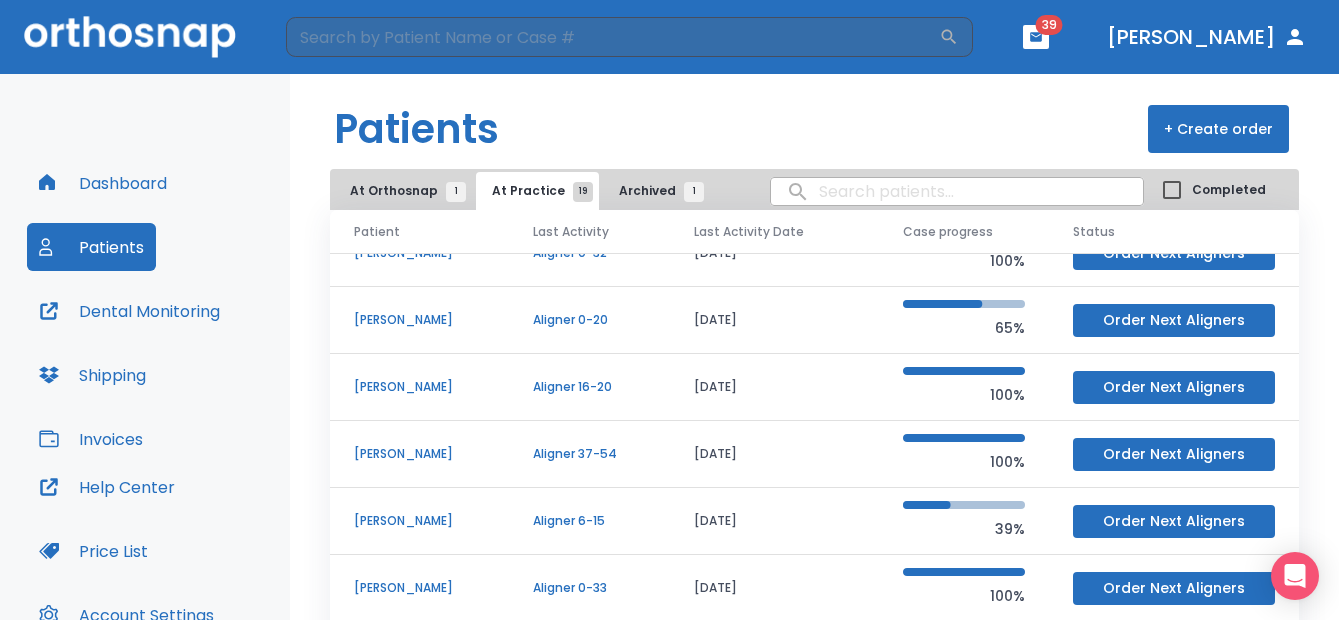 scroll, scrollTop: 171, scrollLeft: 0, axis: vertical 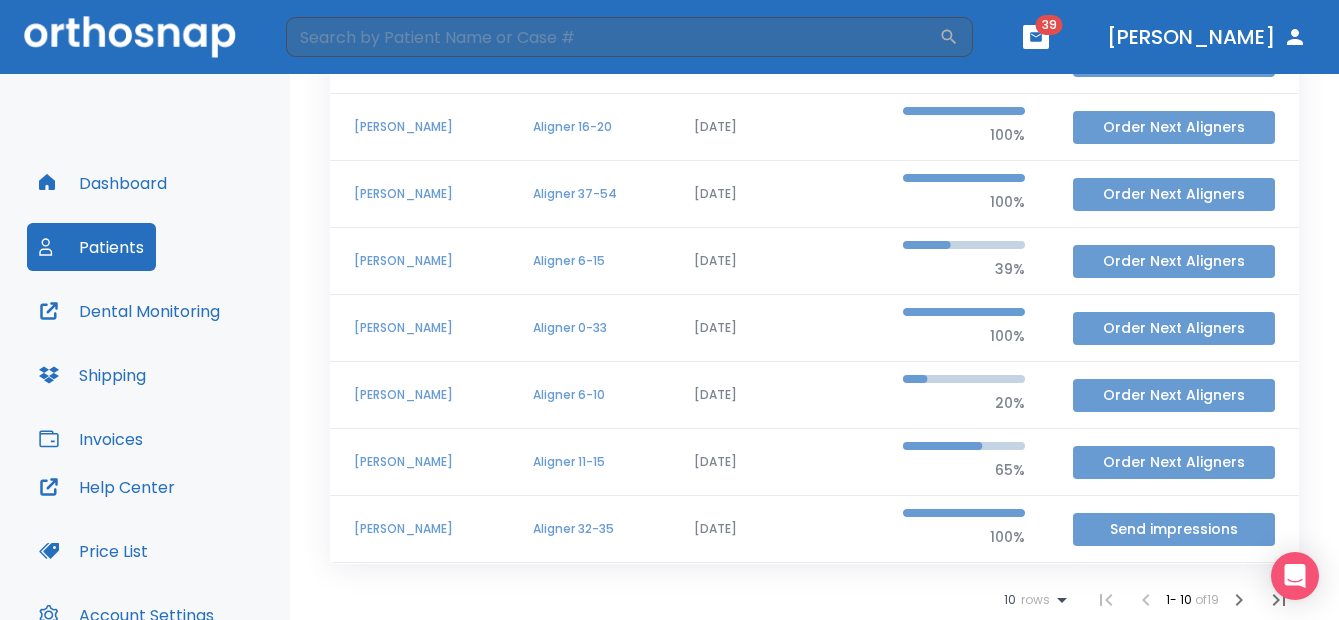 click on "Send impressions" at bounding box center (1174, 529) 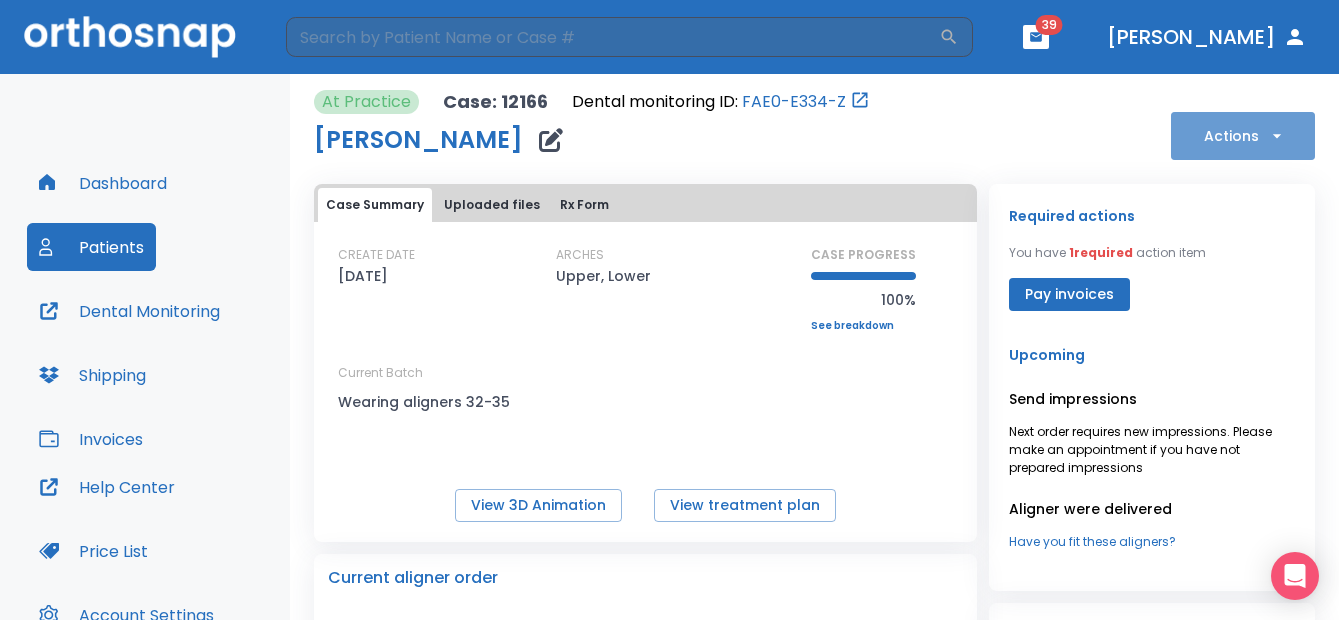 click on "Actions" at bounding box center [1243, 136] 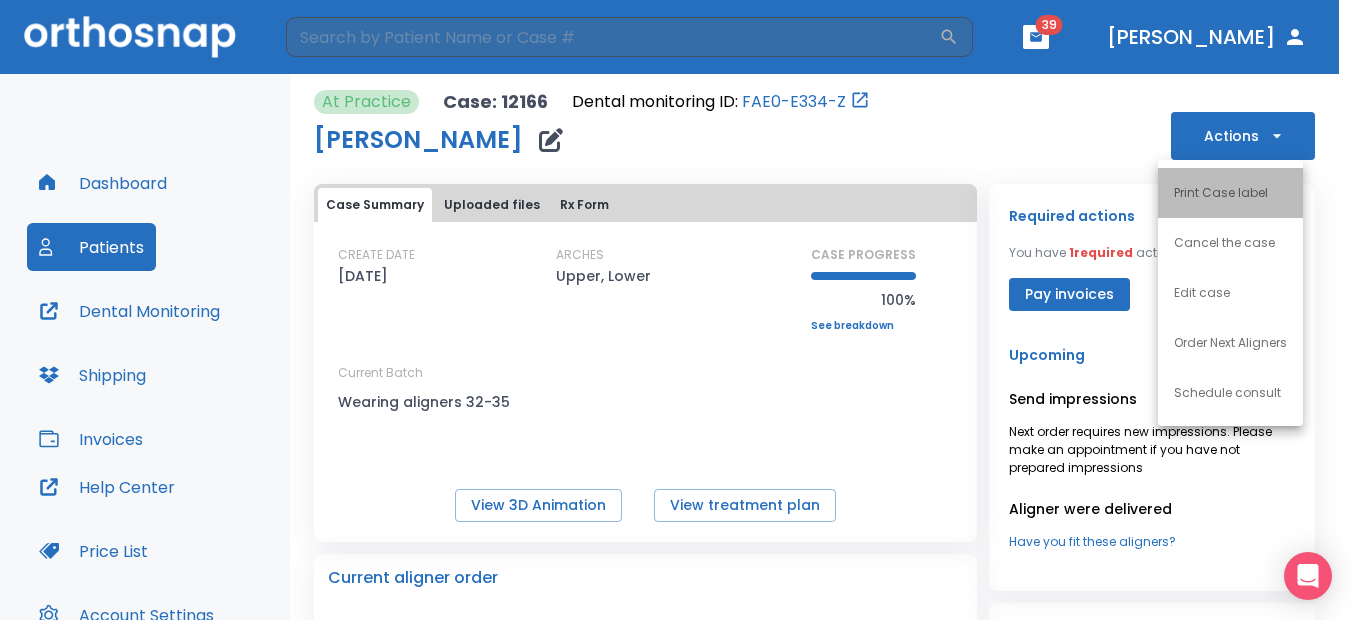 click on "Print Case label" at bounding box center (1221, 193) 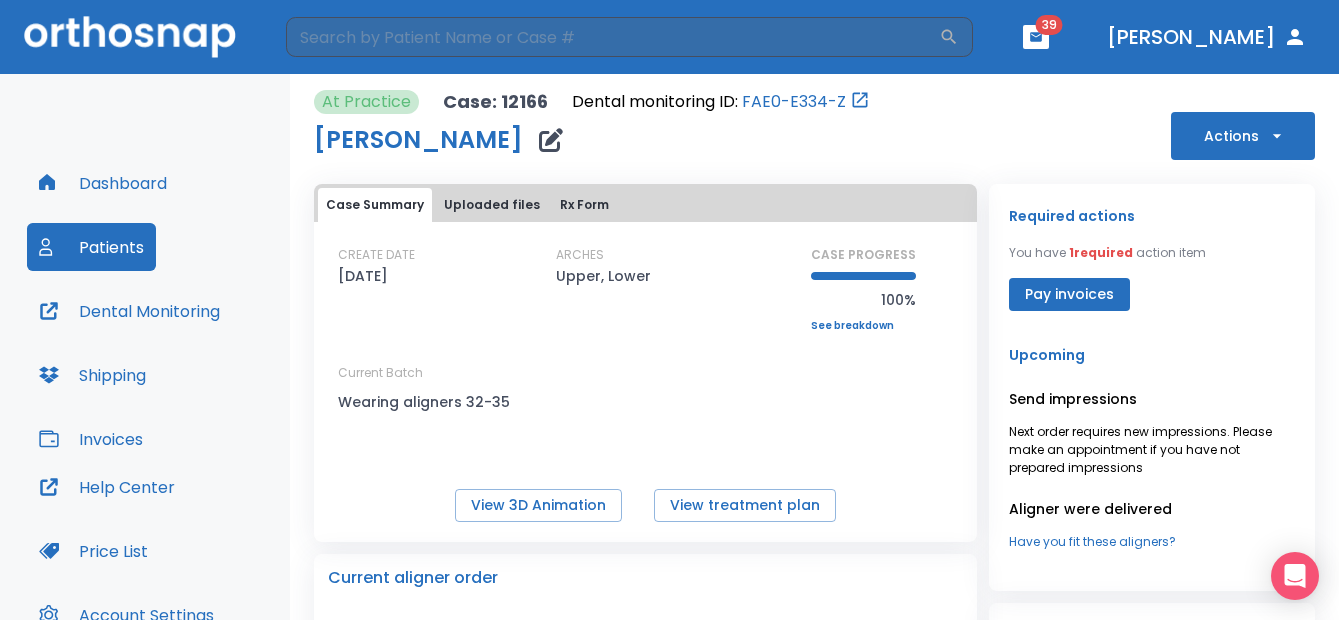 click 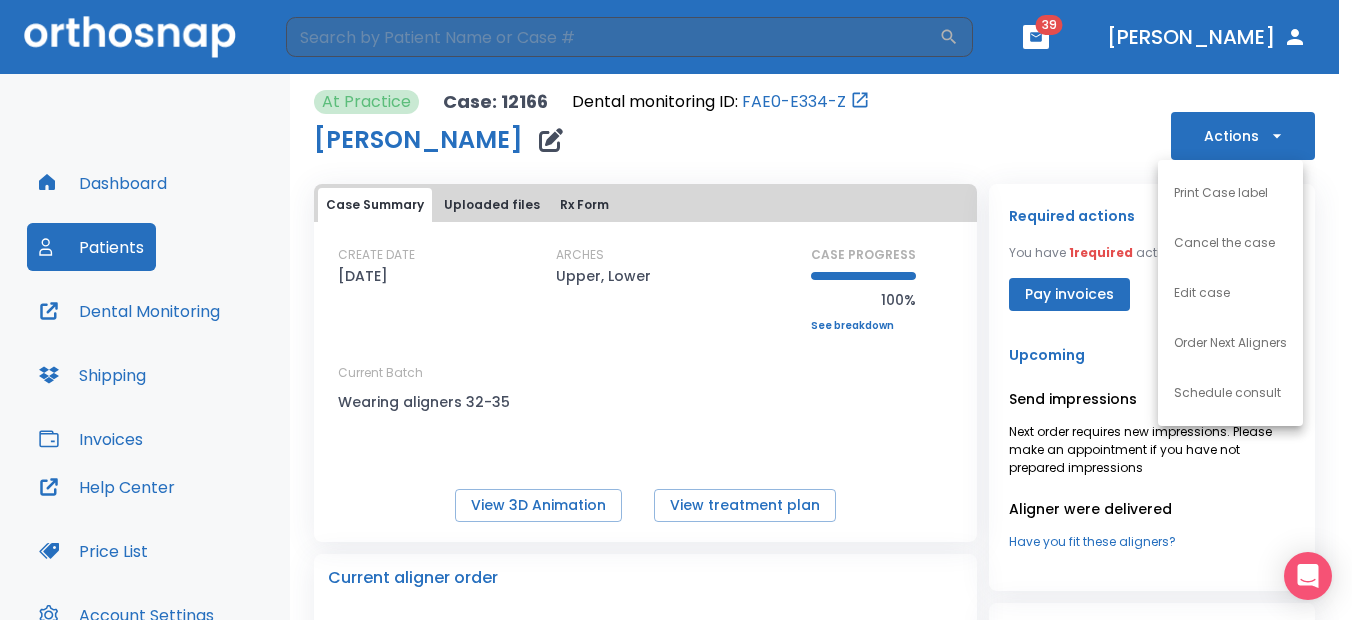 click on "Order Next Aligners" at bounding box center (1230, 343) 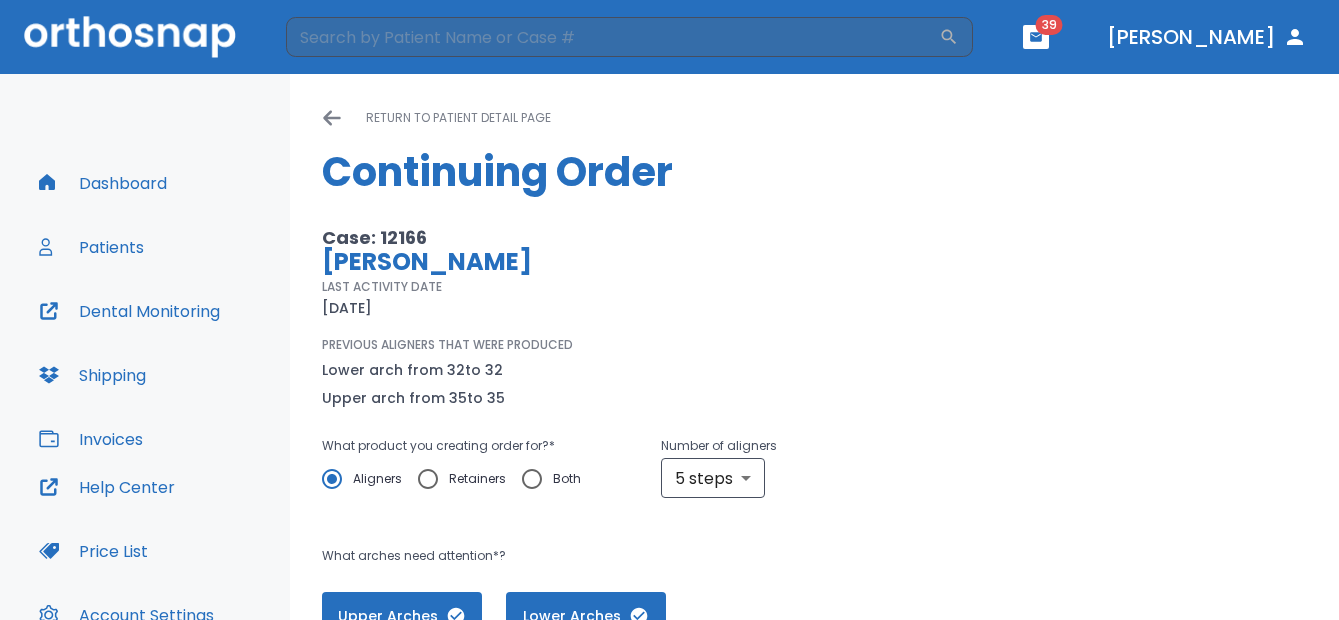 scroll, scrollTop: 200, scrollLeft: 0, axis: vertical 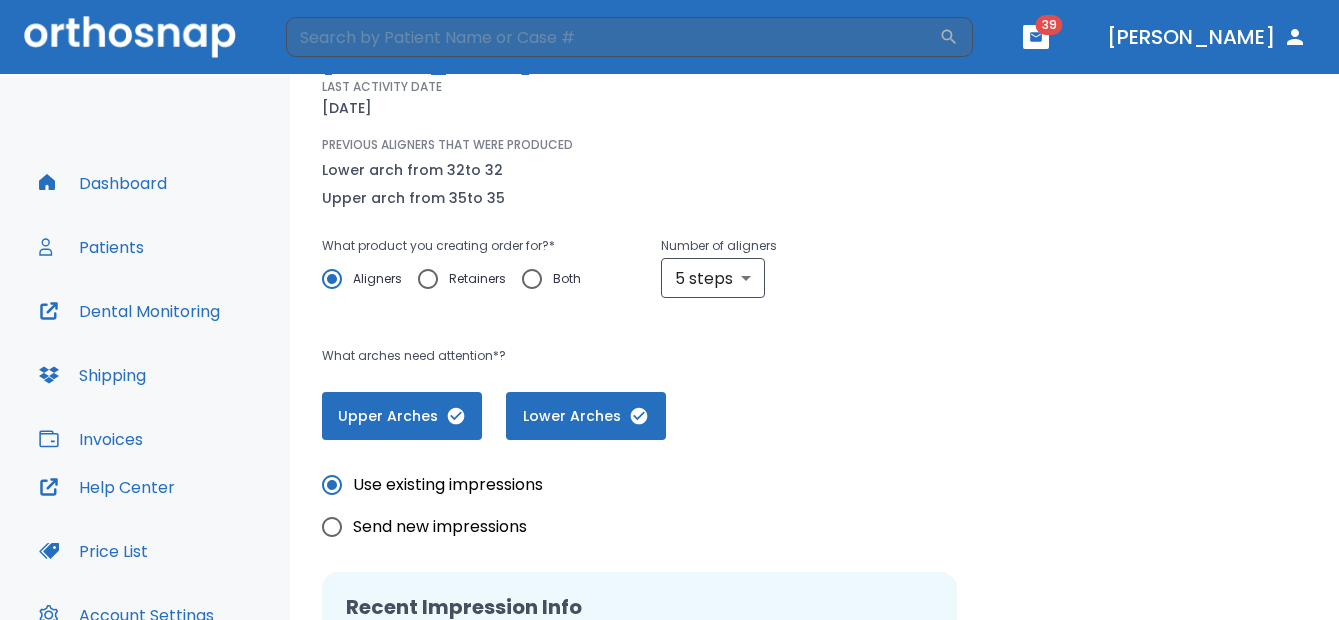 click on "Send new impressions" at bounding box center (440, 527) 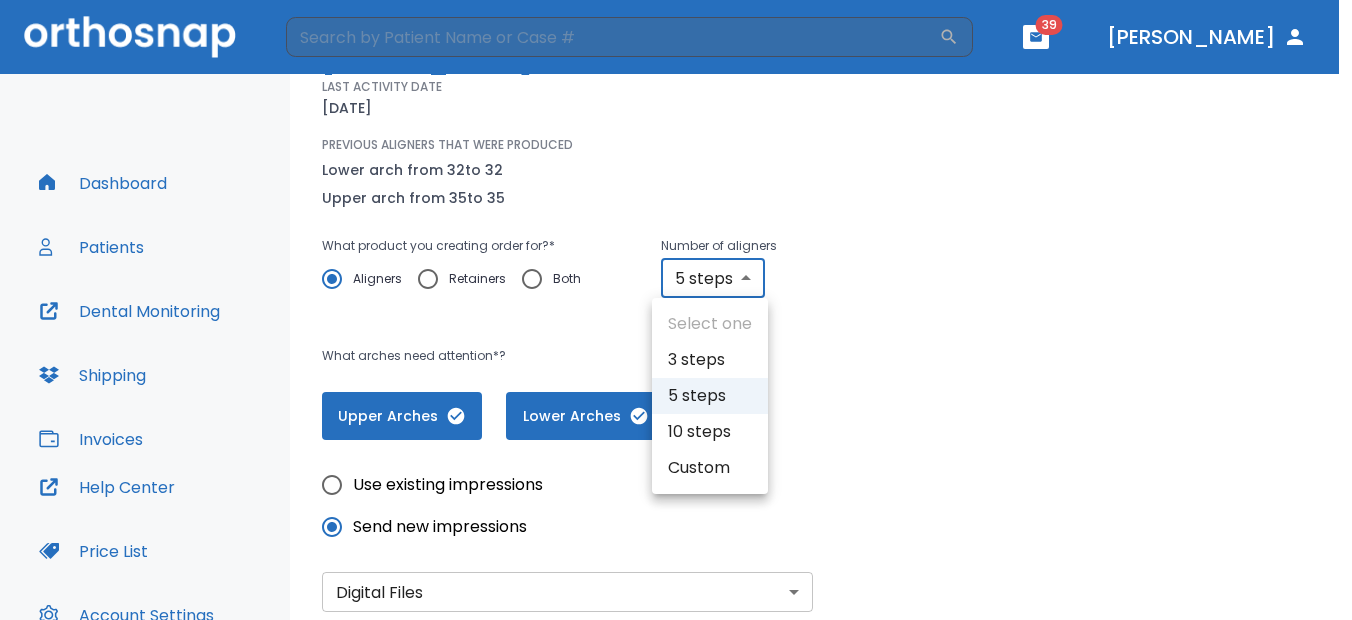 click on "​ 39 Dr. Lee Dashboard Patients Dental Monitoring Shipping Invoices Help Center Price List Account Settings Preferences Logout Please, wait until data(files) saving will have finished return to patient detail page Continuing Order Case: 12166 Ryan Hwang LAST ACTIVITY DATE 06/25/25 PREVIOUS ALIGNERS THAT WERE PRODUCED Lower arch from   32  to   32 Upper arch from   35  to   35 What product you creating order for? * Aligners Retainers Both Number of aligners 5 steps 5 ​ What arches need attention*? Upper Arches Lower Arches Use existing impressions Send new impressions Digital Files digital ​ Sending through Scanner Portal Upload your scans (STL format) Drag and drop files or click here to upload Upload your Clinical Photos Drag and drop files or click here to upload Verification Key Drag and drop files or click here to upload If you have any additional treatment preferences, please provide them here: x ​ Save as draft Cancel Submit order Select one 3 steps 5 steps 10 steps Custom" at bounding box center [676, 310] 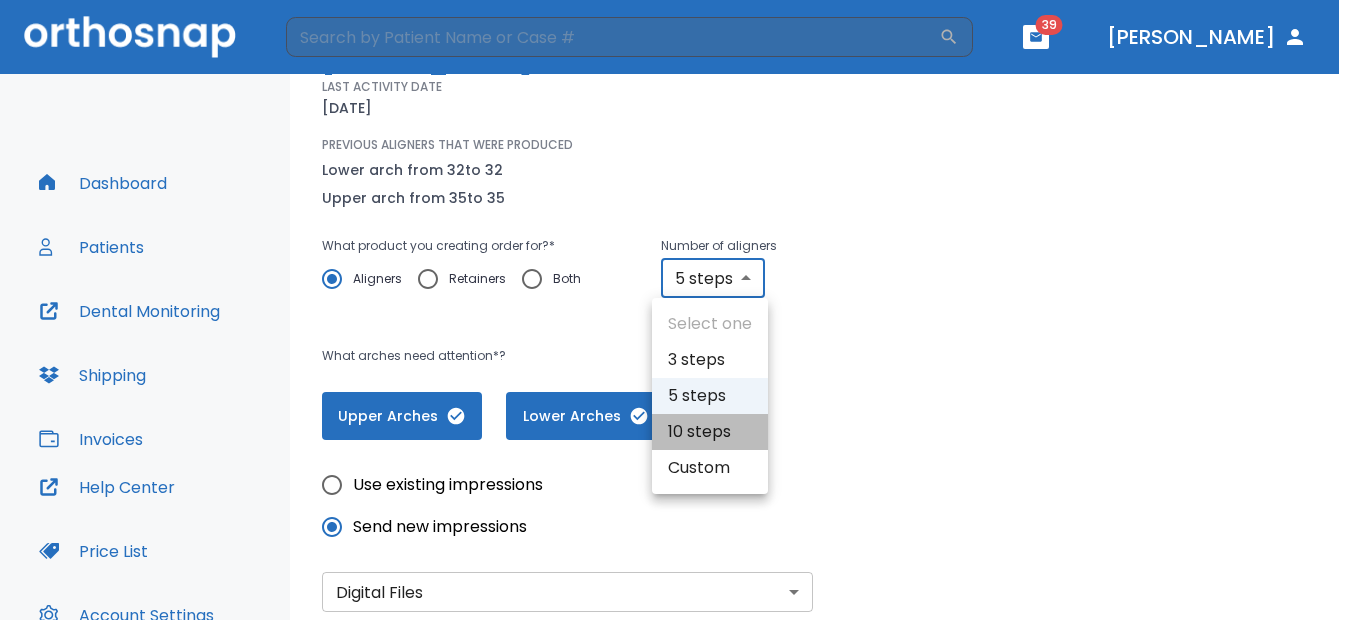 click on "10 steps" at bounding box center (710, 432) 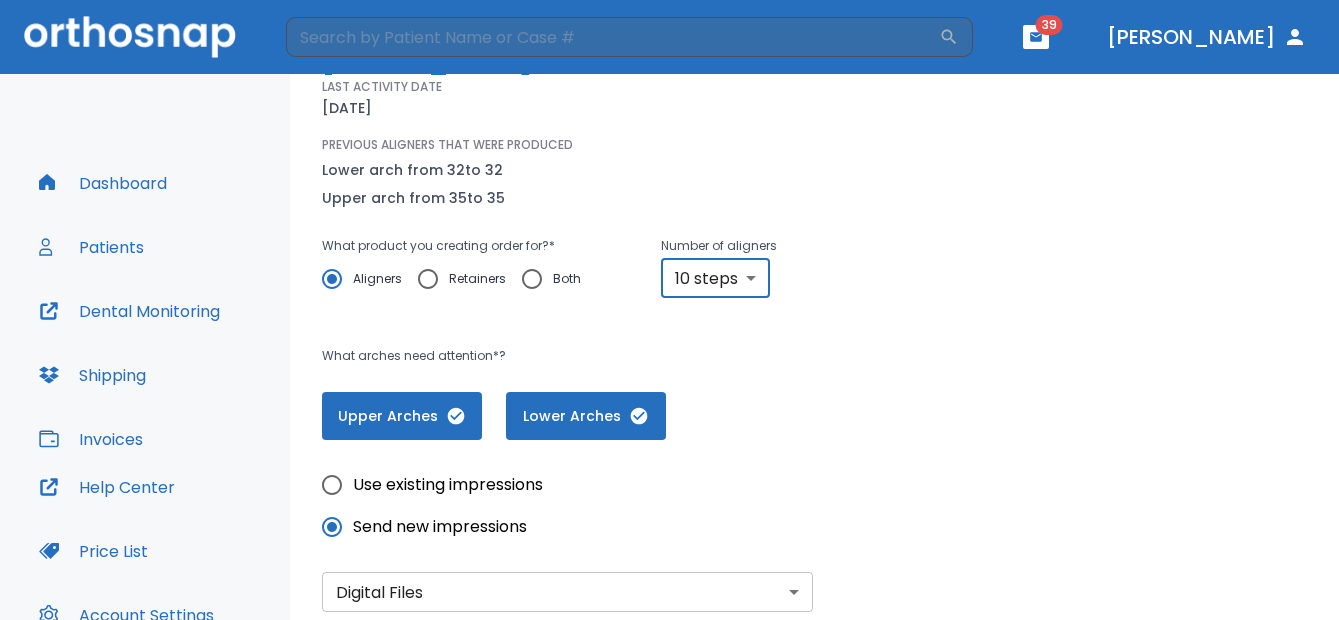 scroll, scrollTop: 400, scrollLeft: 0, axis: vertical 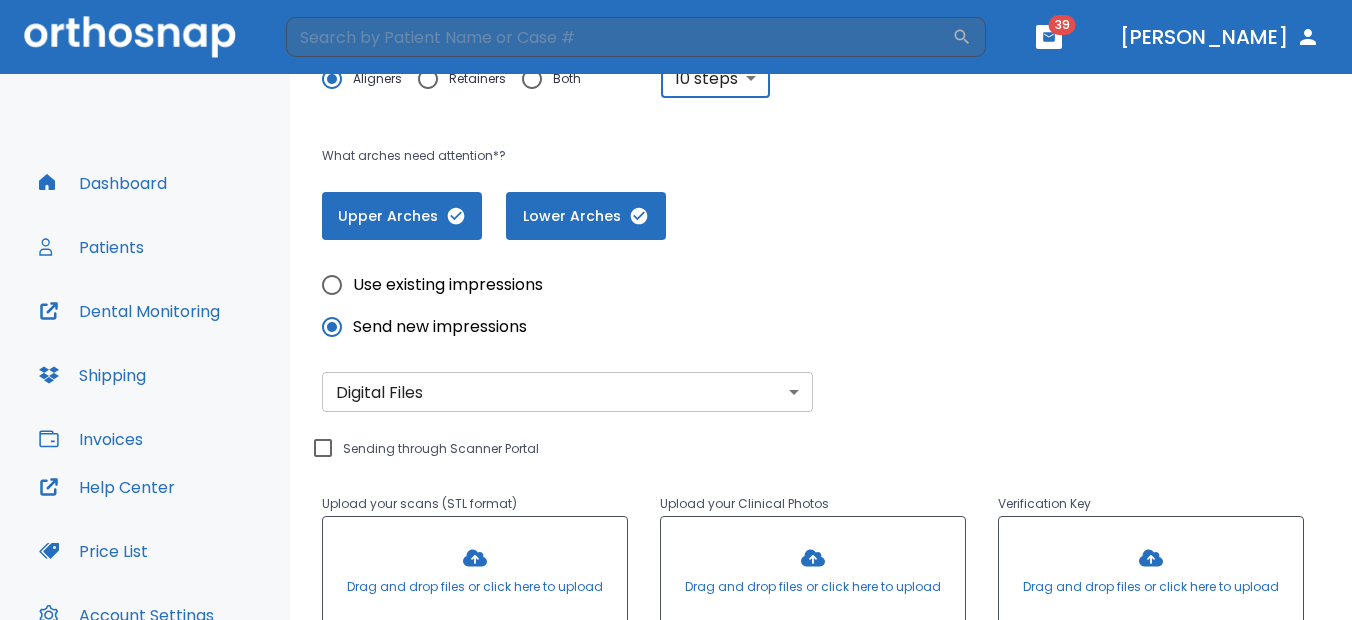 click on "​ 39 Dr. Lee Dashboard Patients Dental Monitoring Shipping Invoices Help Center Price List Account Settings Preferences Logout Please, wait until data(files) saving will have finished return to patient detail page Continuing Order Case: 12166 Ryan Hwang LAST ACTIVITY DATE 06/25/25 PREVIOUS ALIGNERS THAT WERE PRODUCED Lower arch from   32  to   32 Upper arch from   35  to   35 What product you creating order for? * Aligners Retainers Both Number of aligners 10 steps 10 ​ What arches need attention*? Upper Arches Lower Arches Use existing impressions Send new impressions Digital Files digital ​ Sending through Scanner Portal Upload your scans (STL format) Drag and drop files or click here to upload Upload your Clinical Photos Drag and drop files or click here to upload Verification Key Drag and drop files or click here to upload If you have any additional treatment preferences, please provide them here: x ​ Save as draft Cancel Submit order" at bounding box center [676, 310] 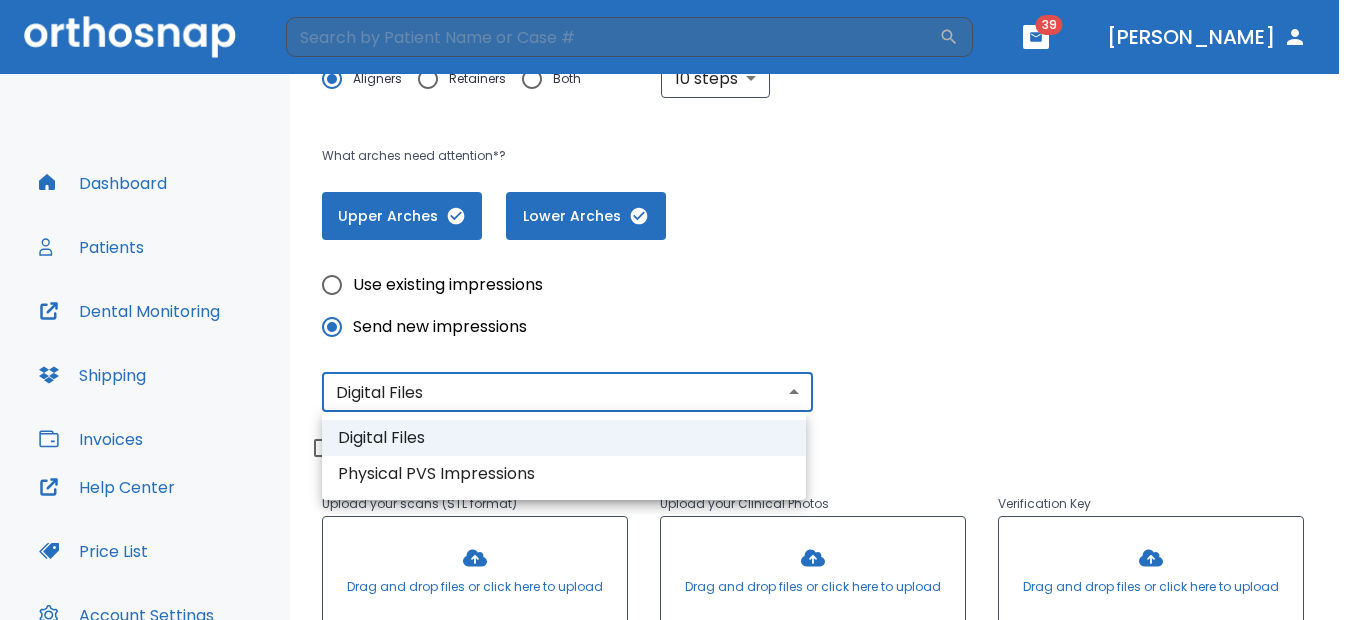 click on "Physical PVS Impressions" at bounding box center (564, 474) 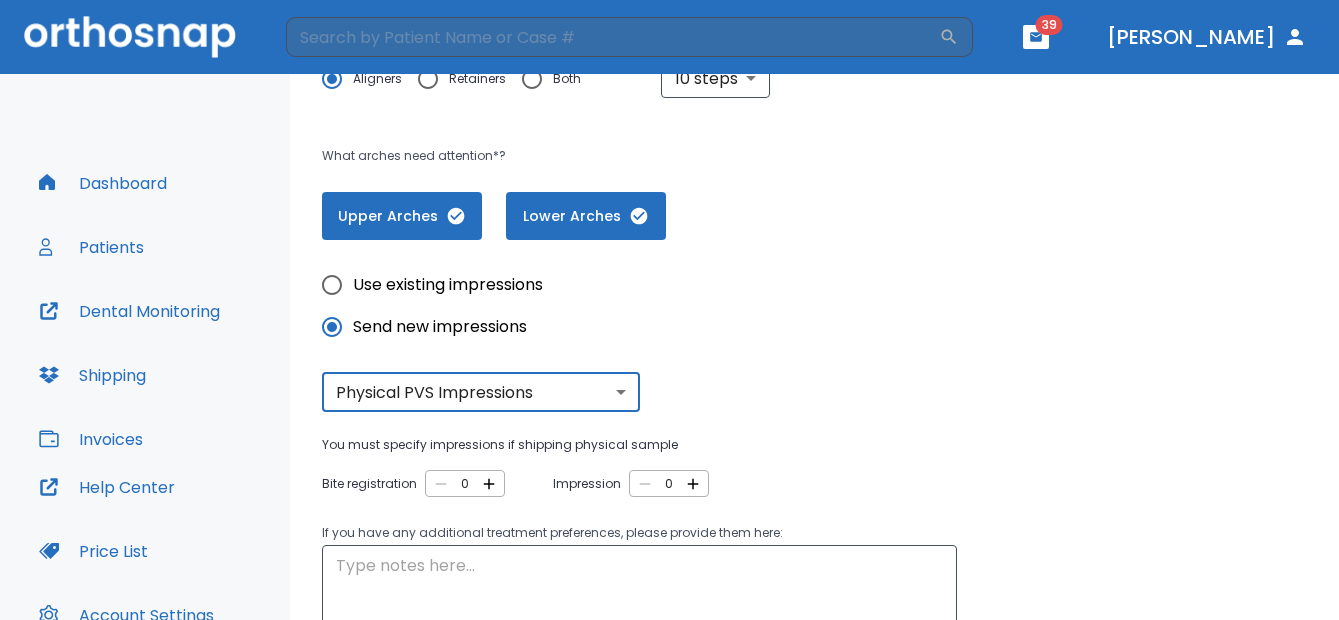 scroll, scrollTop: 500, scrollLeft: 0, axis: vertical 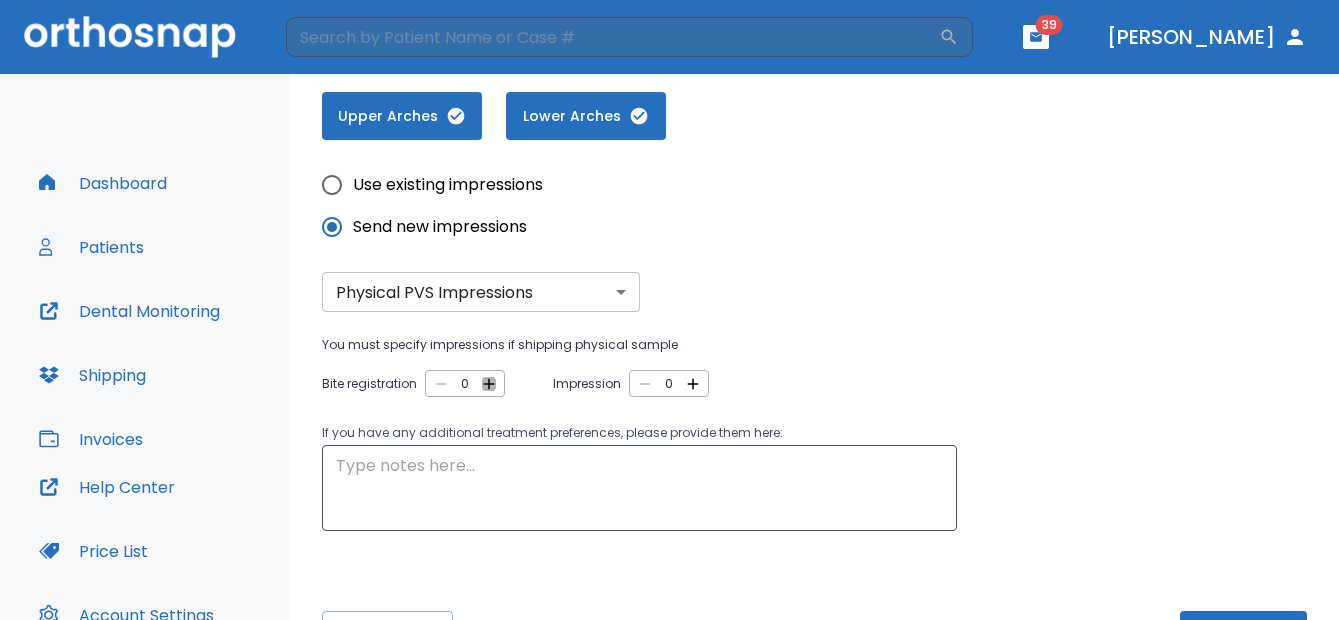click 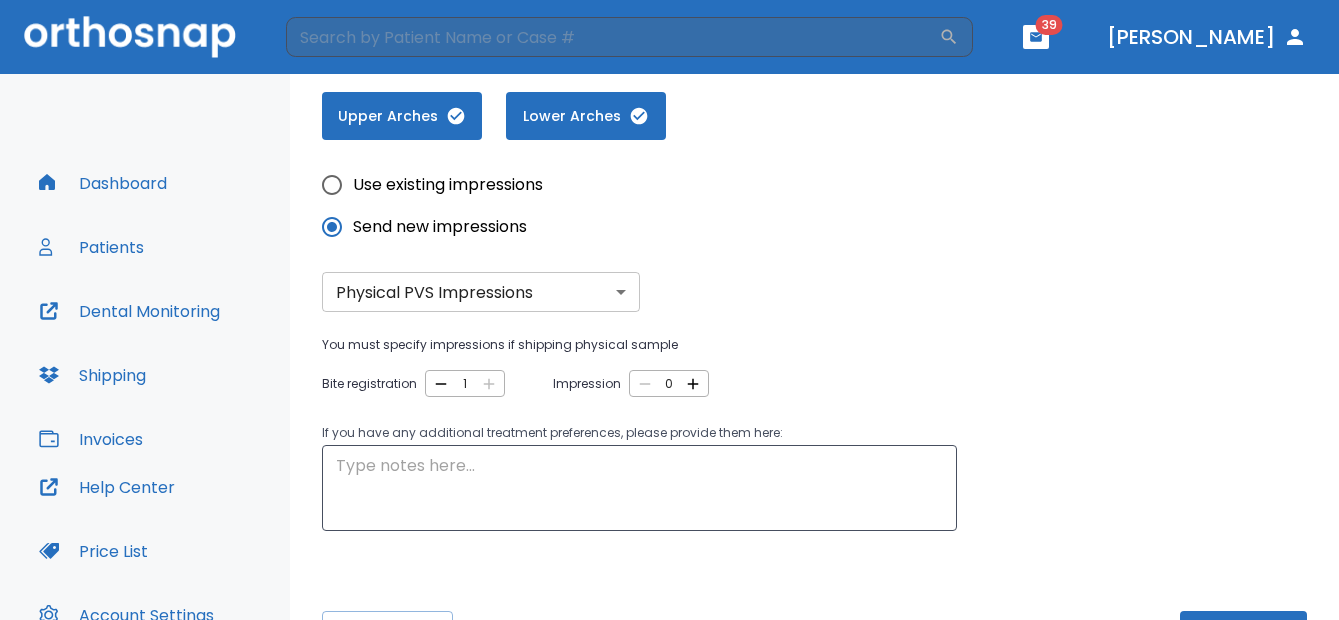click 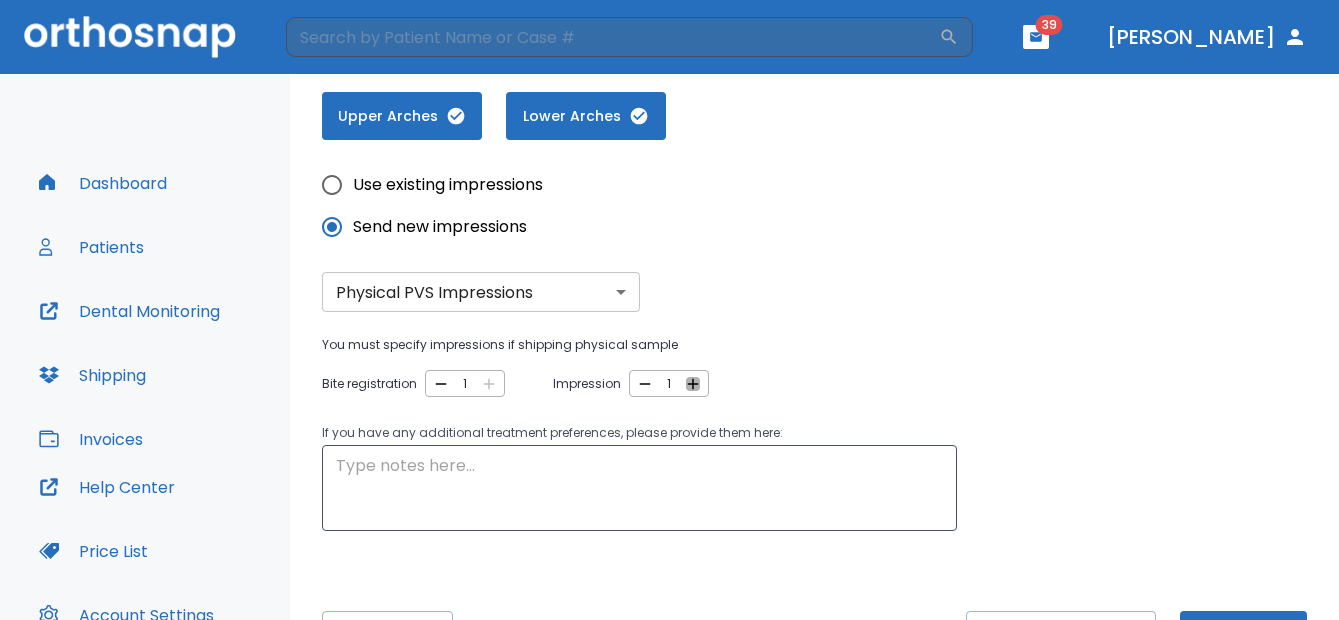 click 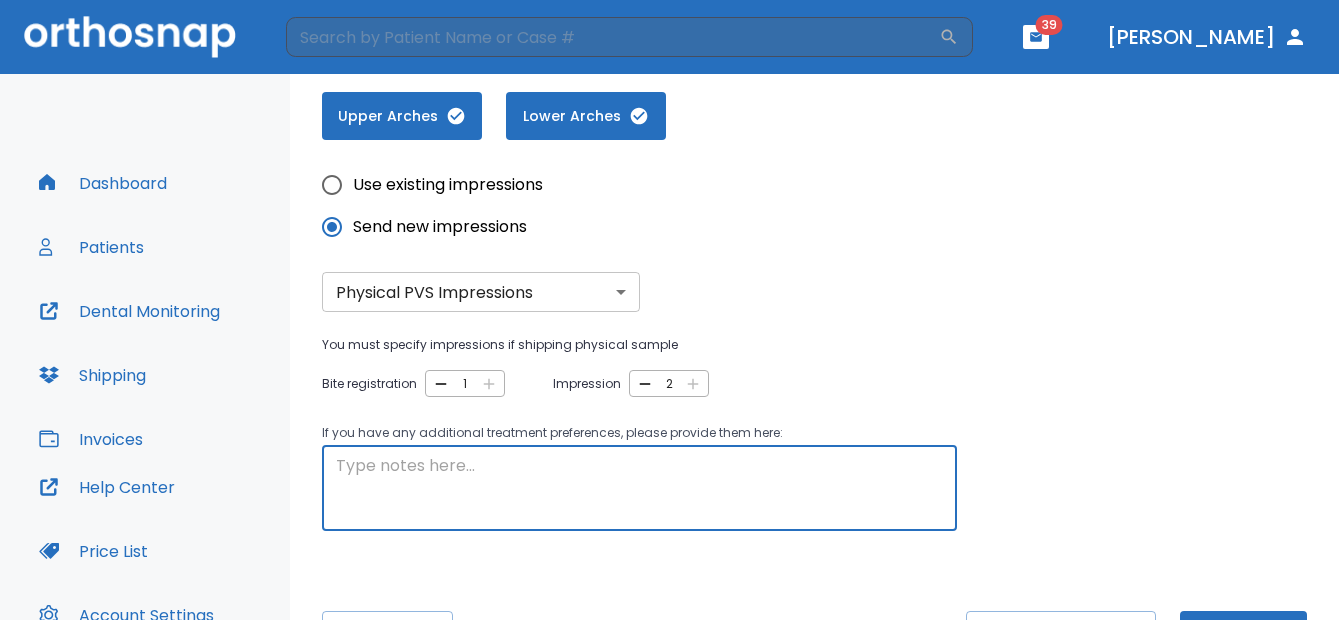 click at bounding box center [639, 488] 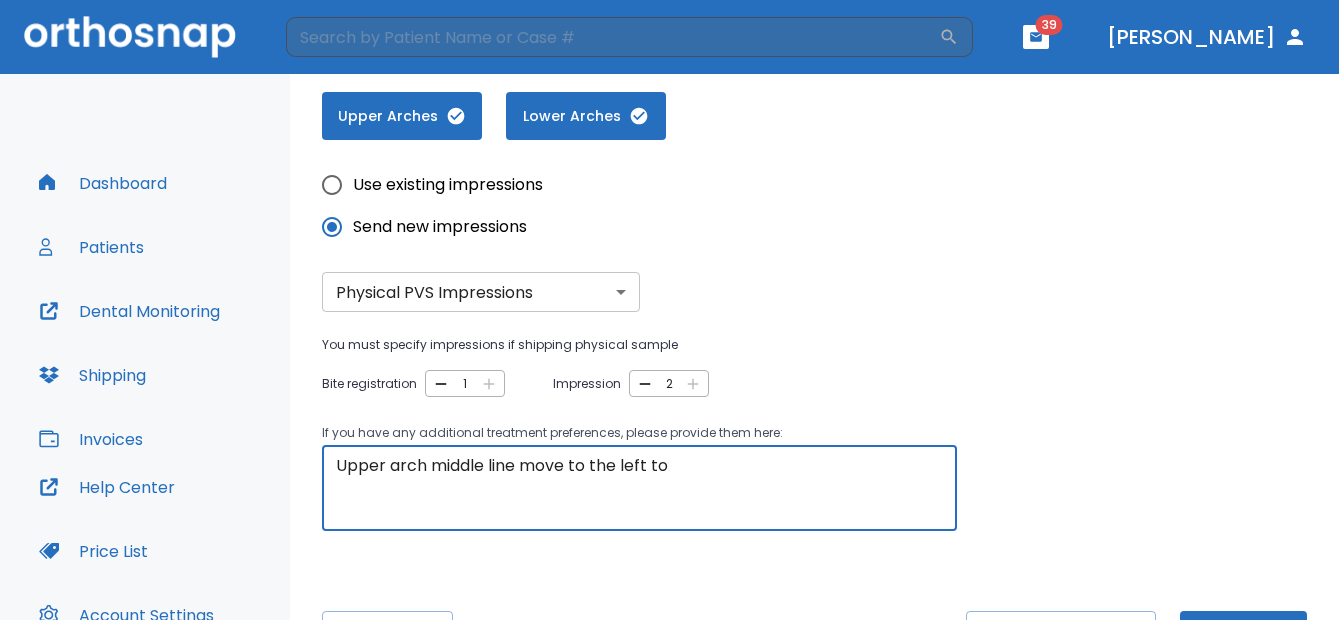 click on "Upper arch middle line move to the left to" at bounding box center [639, 488] 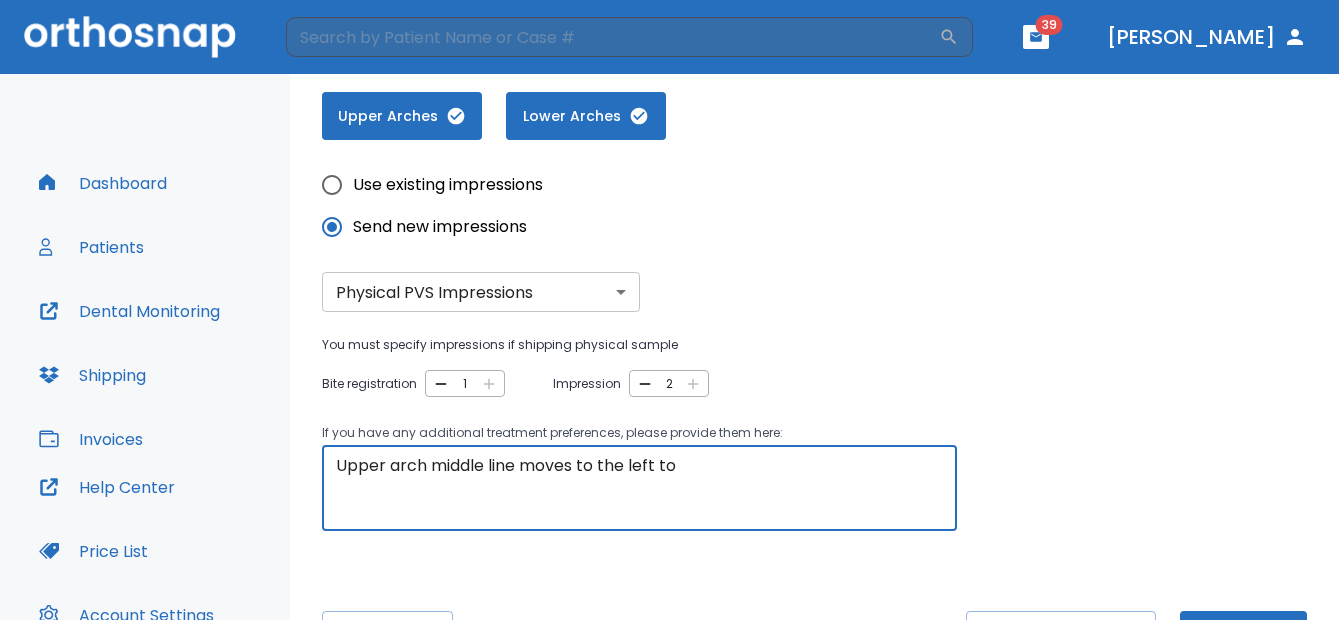 click on "Upper arch middle line moves to the left to" at bounding box center [639, 488] 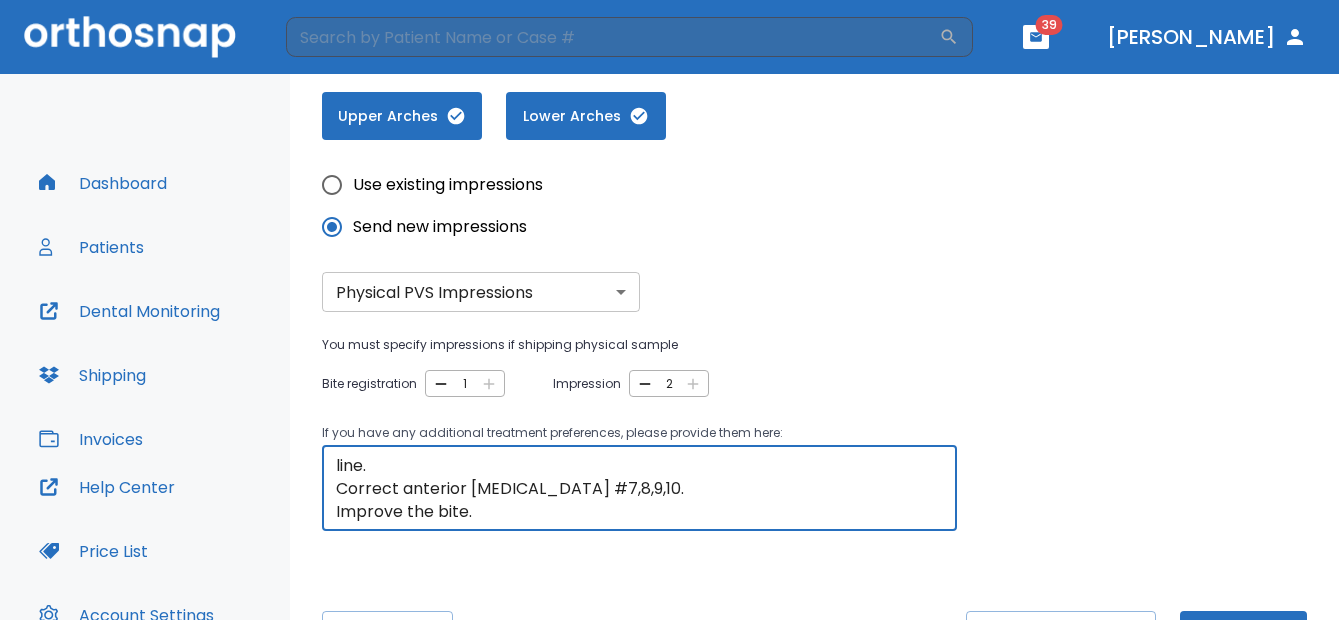 scroll, scrollTop: 46, scrollLeft: 0, axis: vertical 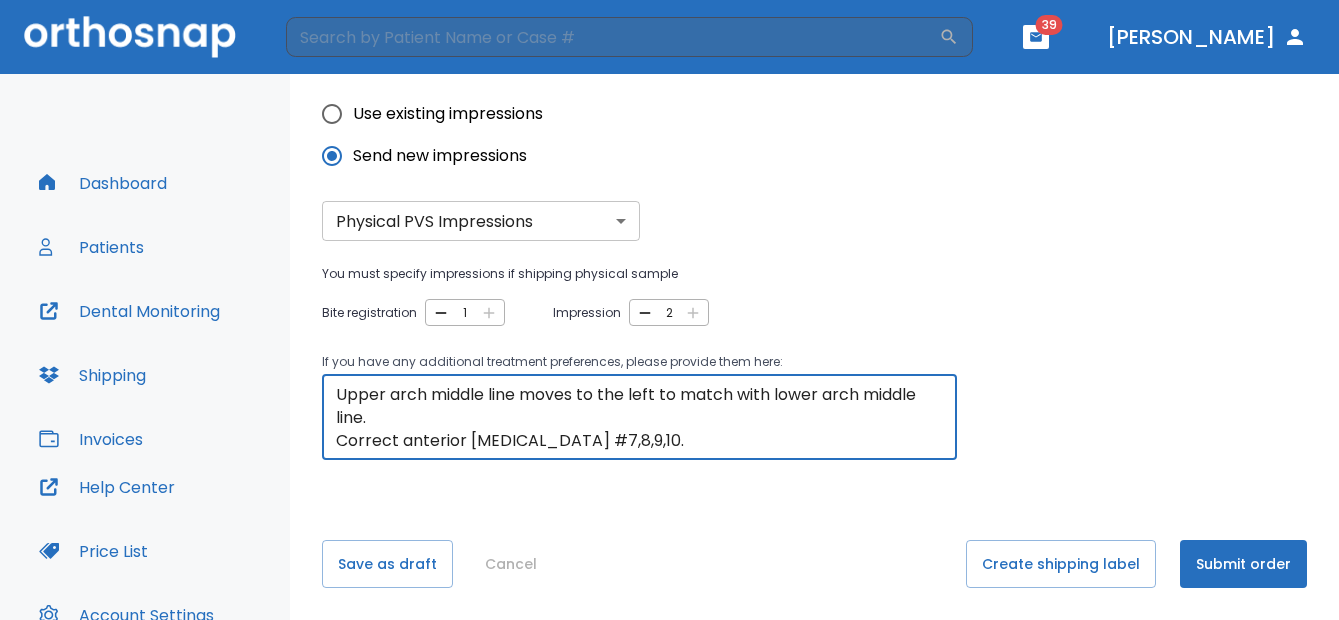 click on "Upper arch middle line moves to the left to match with lower arch middle line.
Correct anterior crossbite #7,8,9,10.
Improve the bite.
Close diastema 22 and 23.
Thank you." at bounding box center [639, 417] 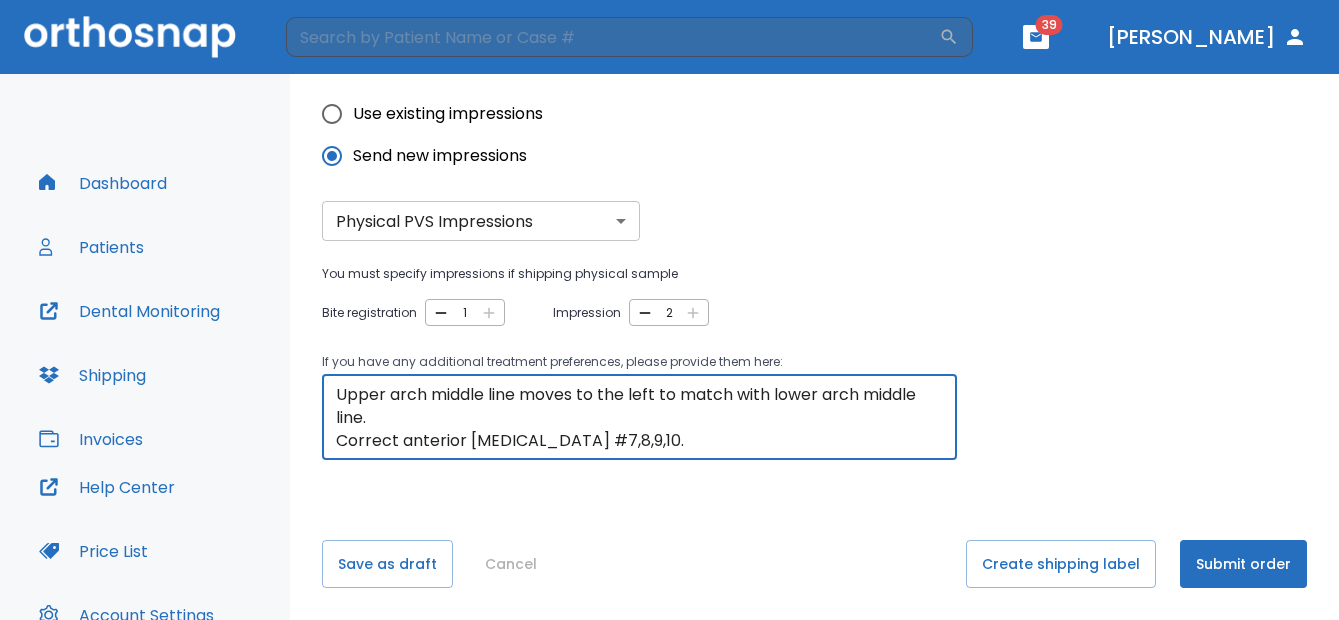 scroll, scrollTop: 69, scrollLeft: 0, axis: vertical 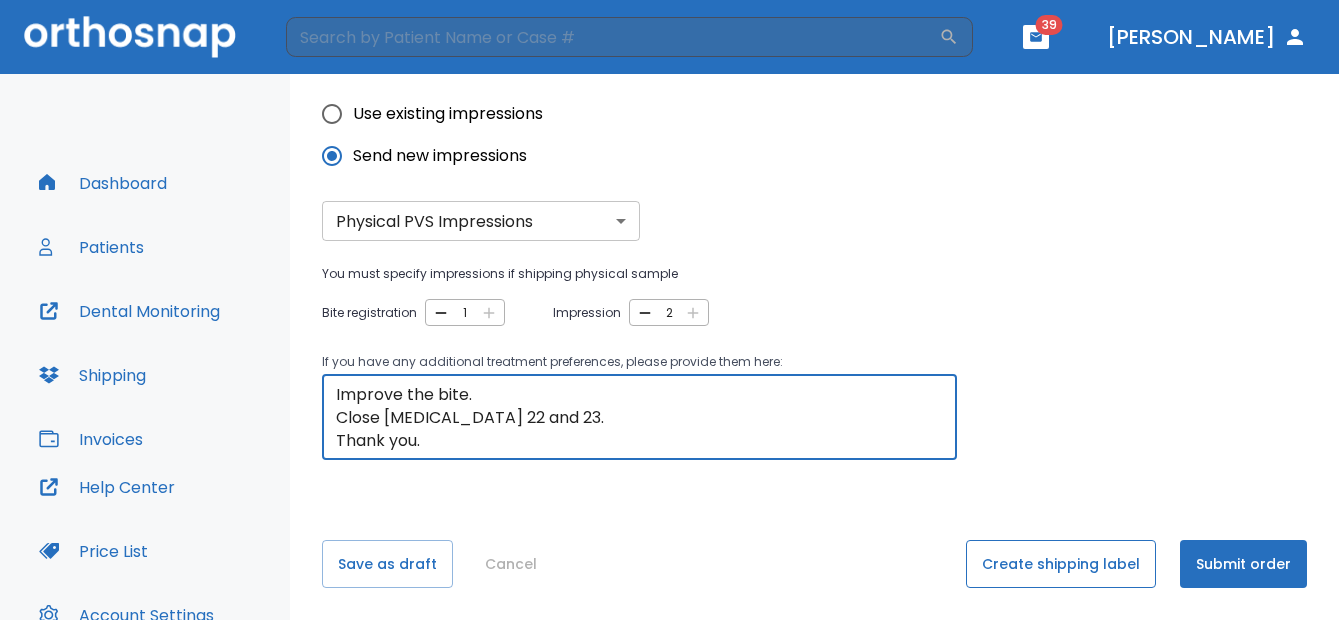 type on "Upper arch middle line moves to the left to match with lower arch middle line.
Correct anterior crossbite #7,8,9,10.
Improve the bite.
Close diastema 22 and 23.
Thank you." 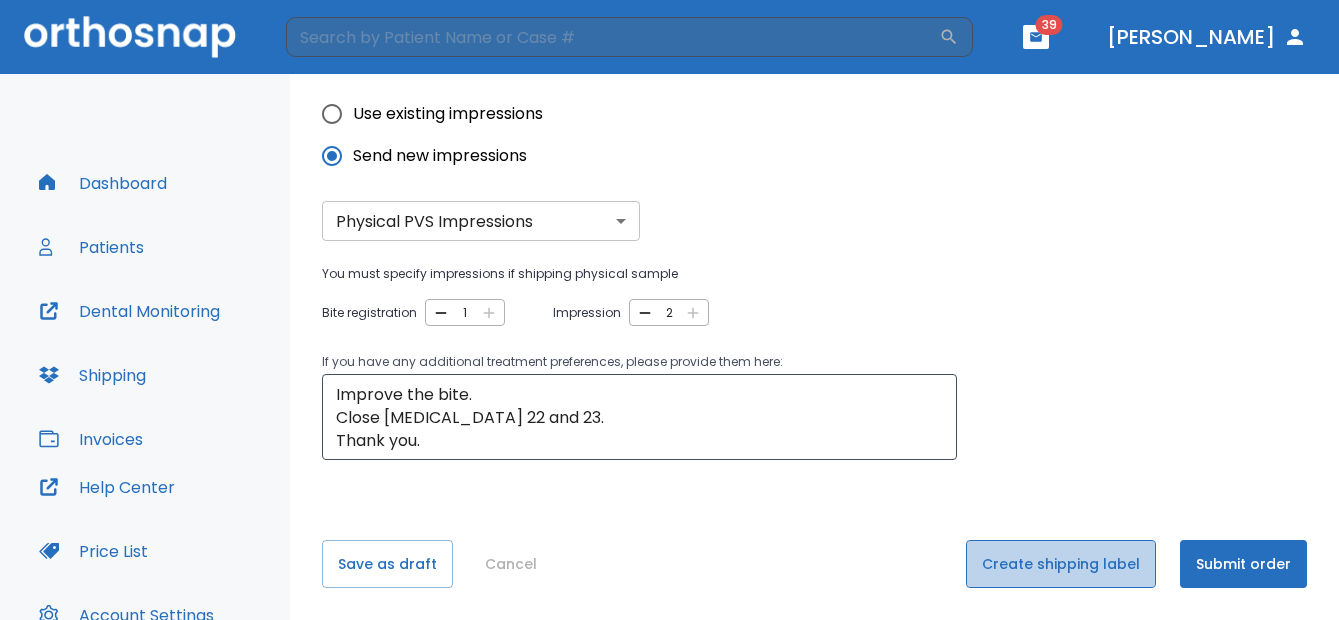 click on "Create shipping label" at bounding box center [1061, 564] 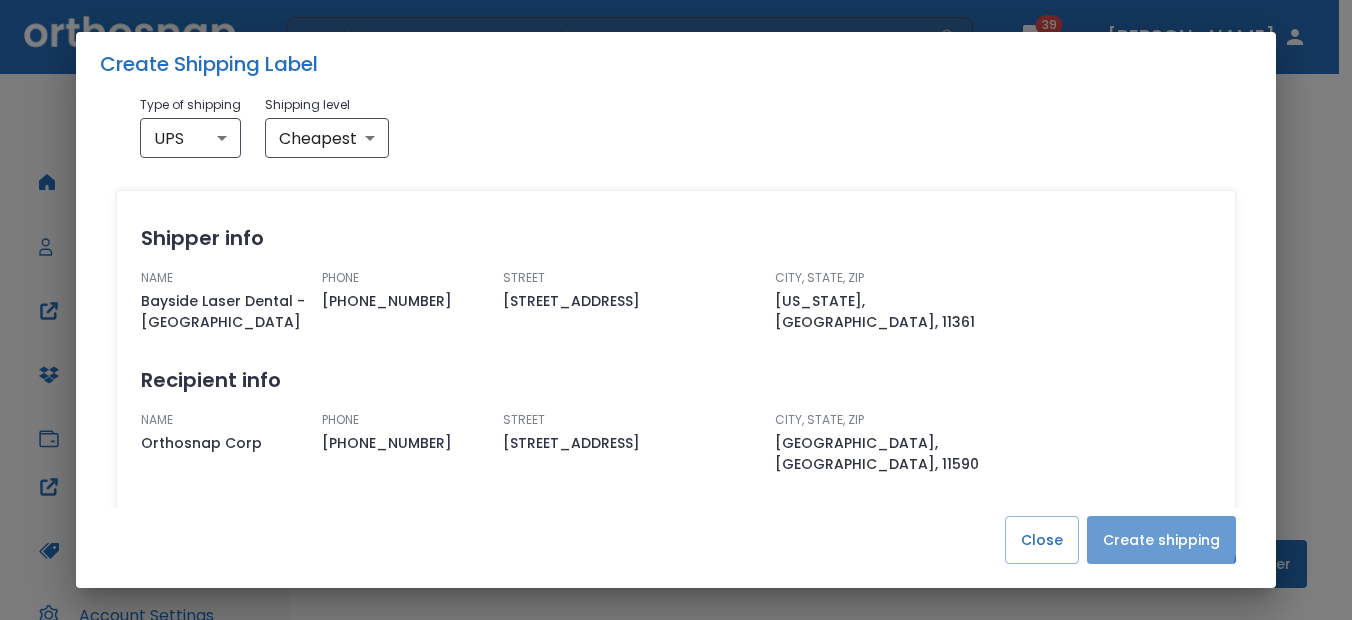click on "Create shipping" at bounding box center [1161, 540] 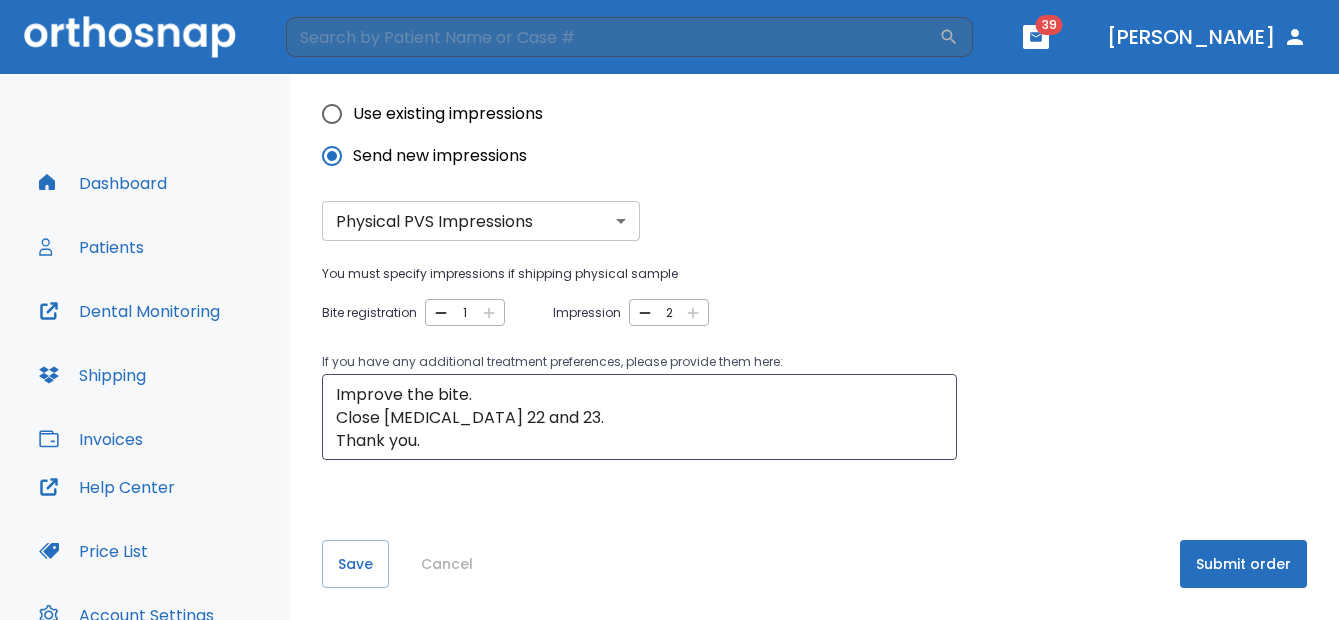 scroll, scrollTop: 0, scrollLeft: 0, axis: both 